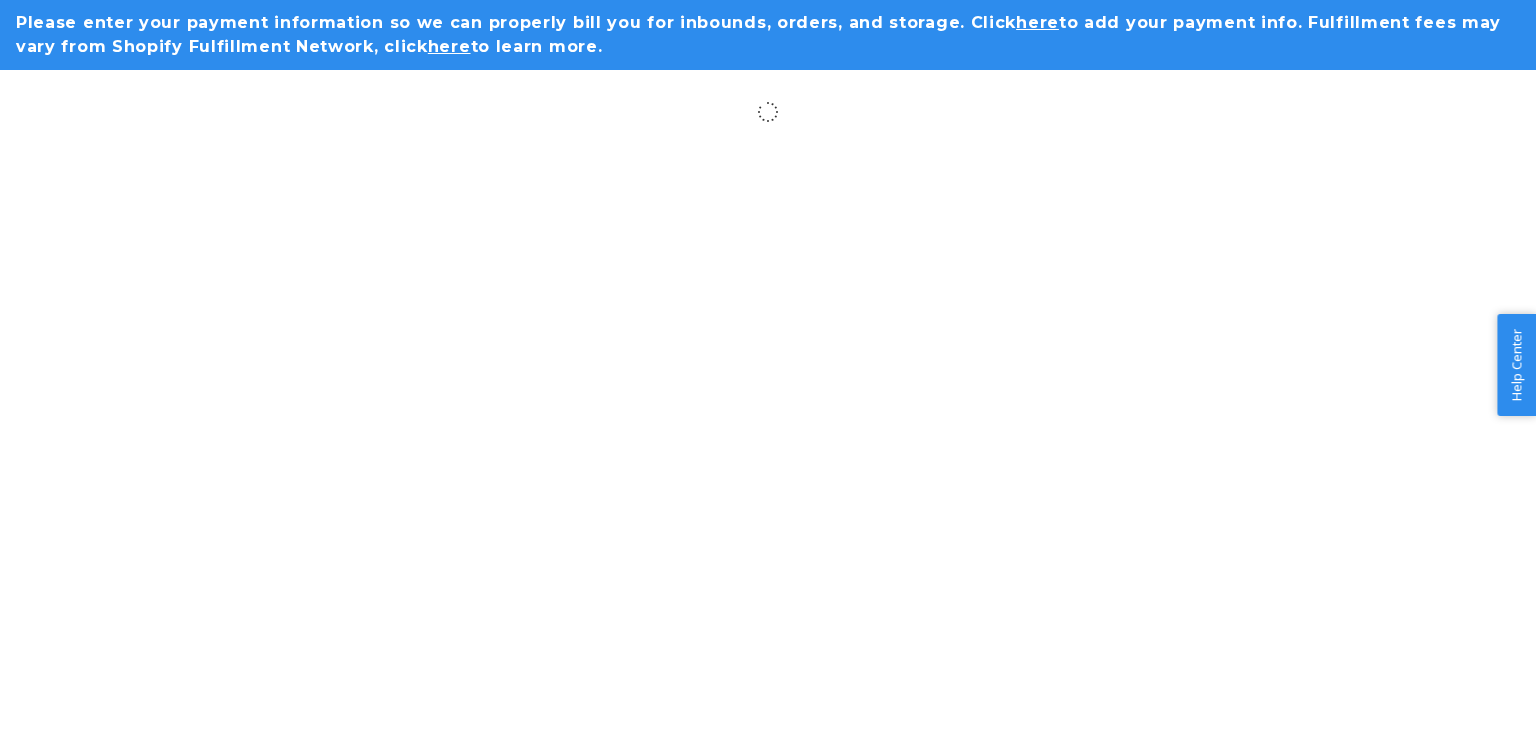 scroll, scrollTop: 0, scrollLeft: 0, axis: both 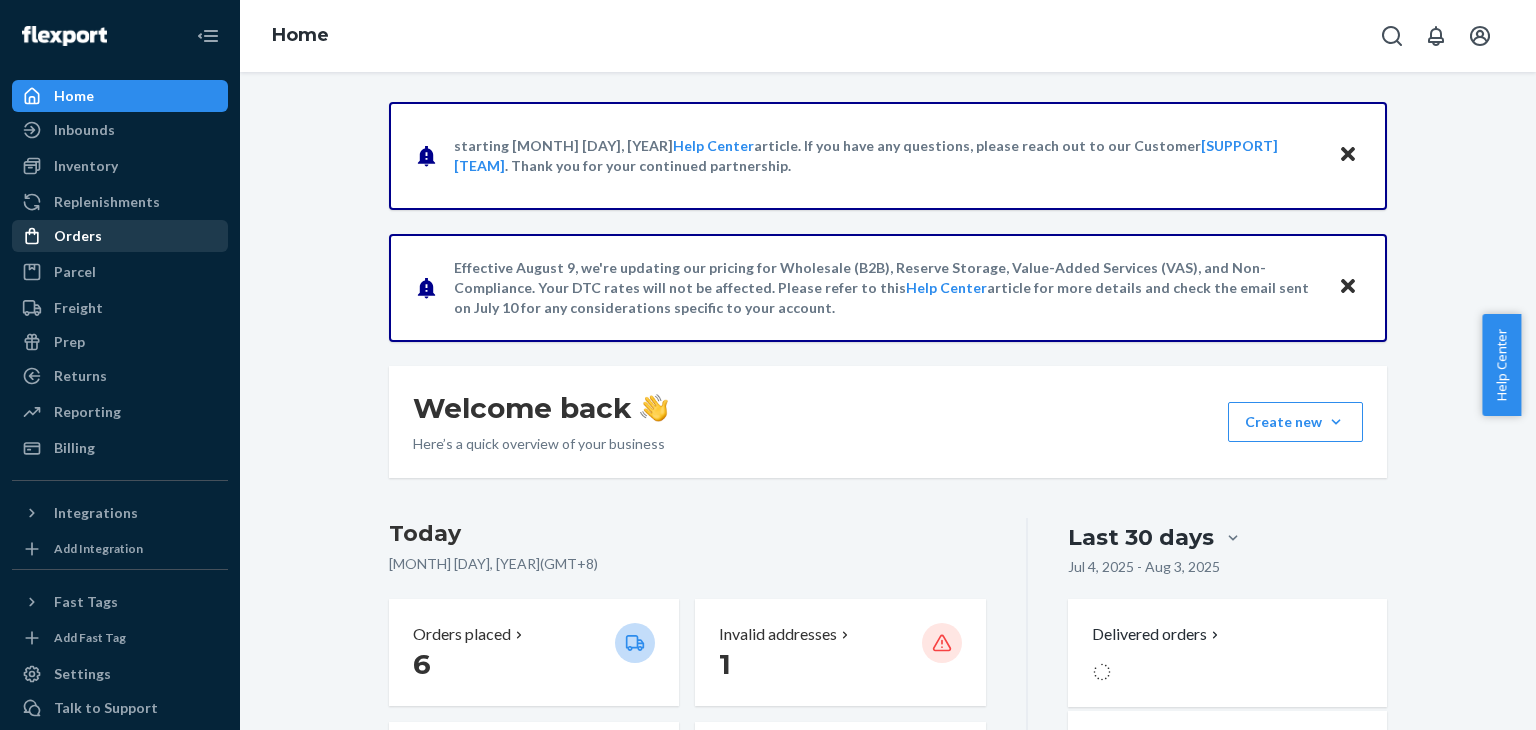 click on "Orders" at bounding box center [120, 236] 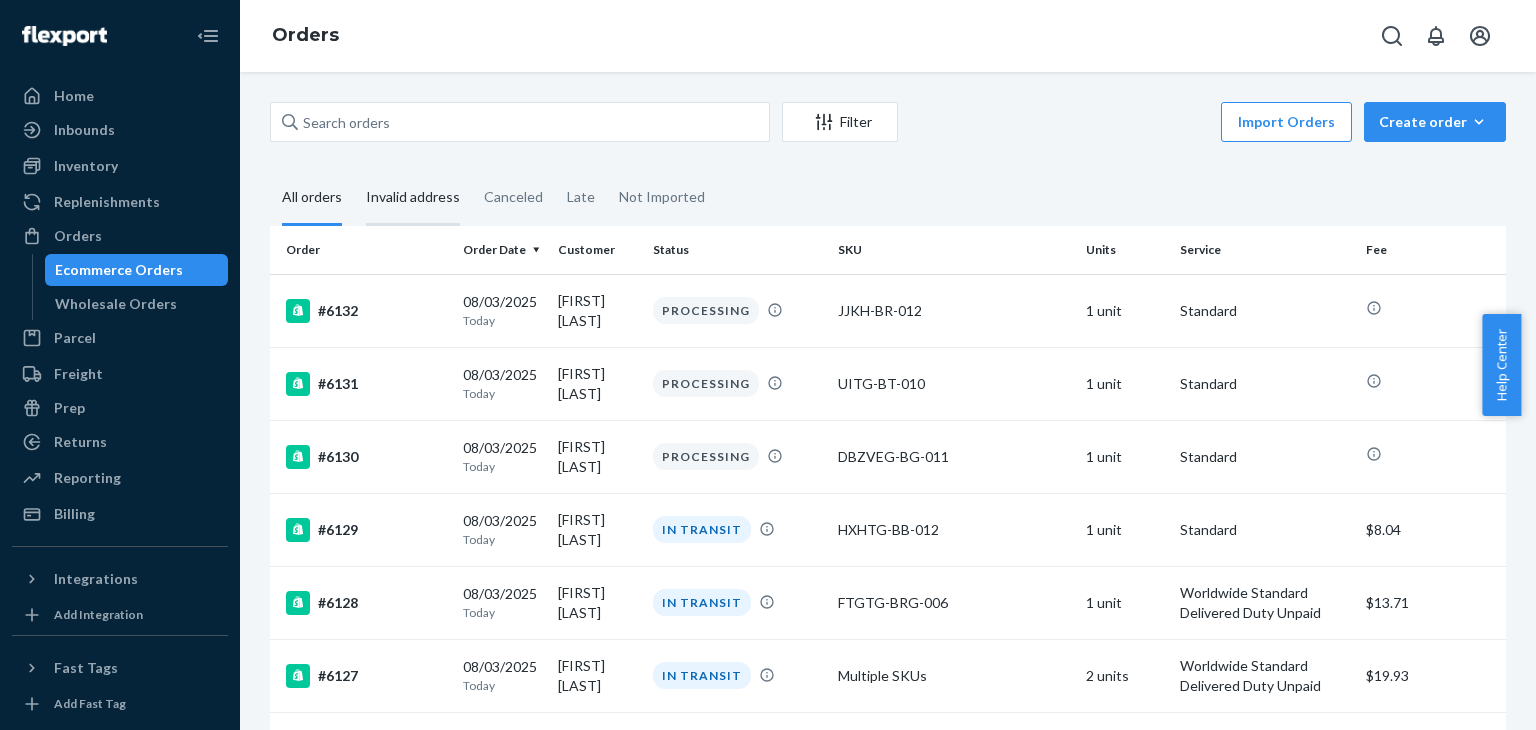 click on "Invalid address" at bounding box center (413, 198) 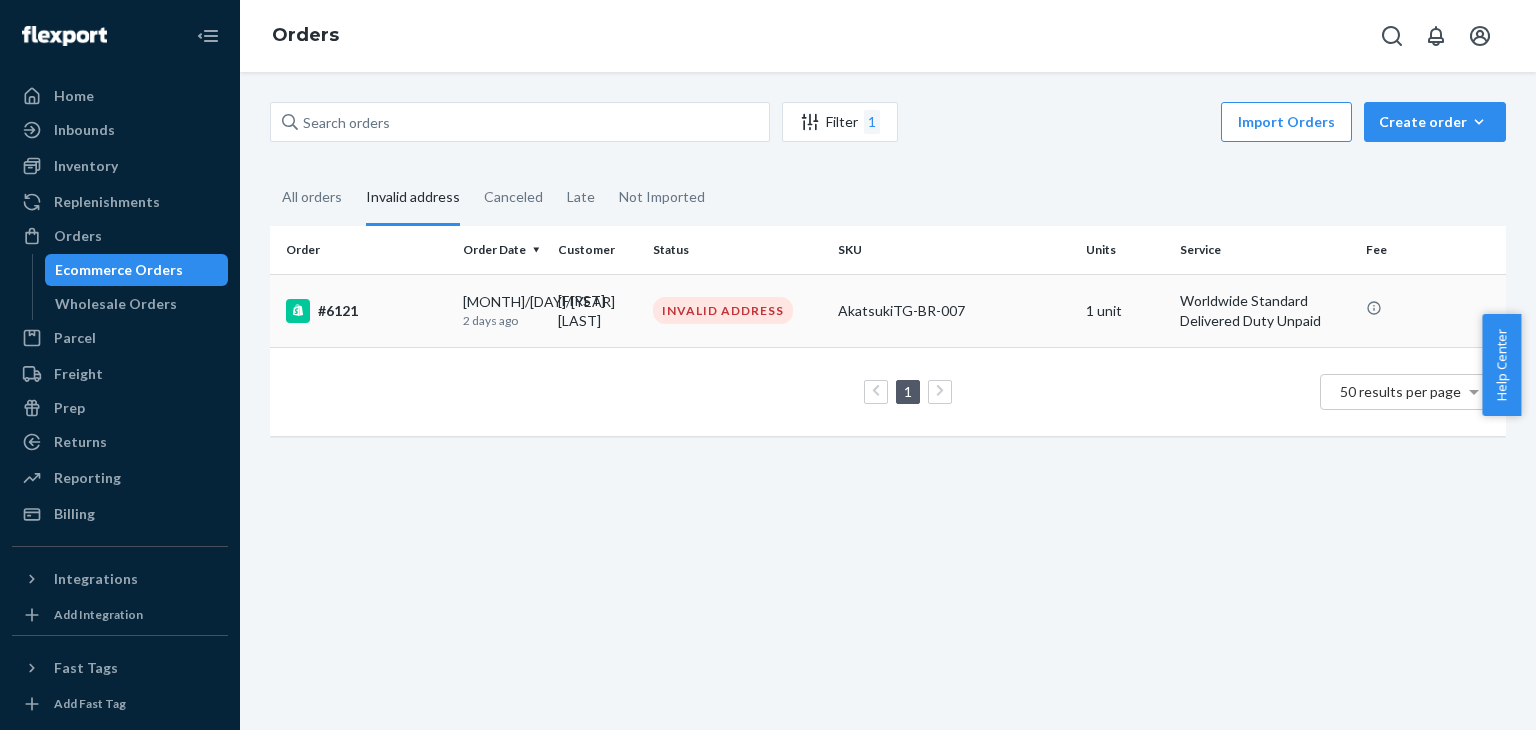 click on "#6121" at bounding box center (366, 311) 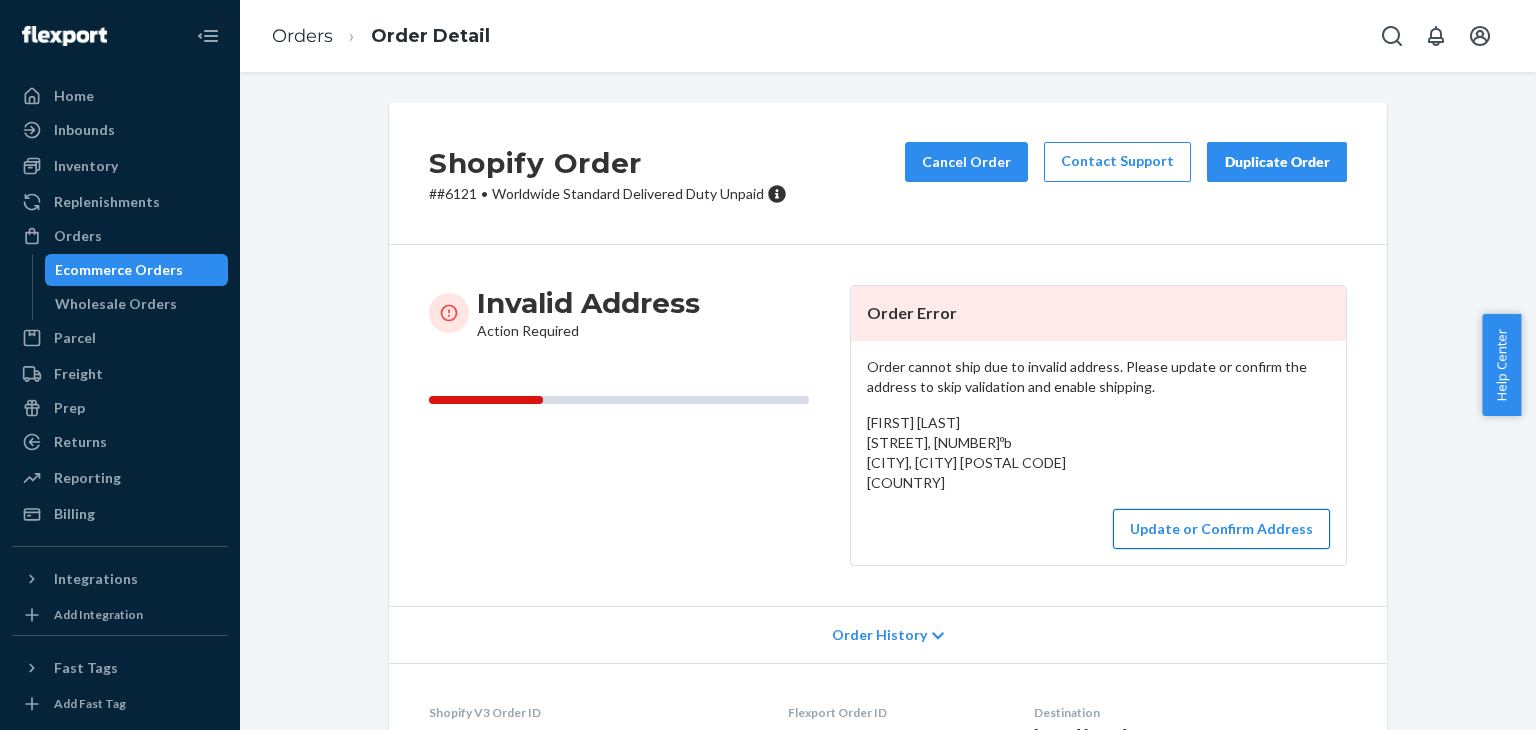 click on "Update or Confirm Address" at bounding box center [1221, 529] 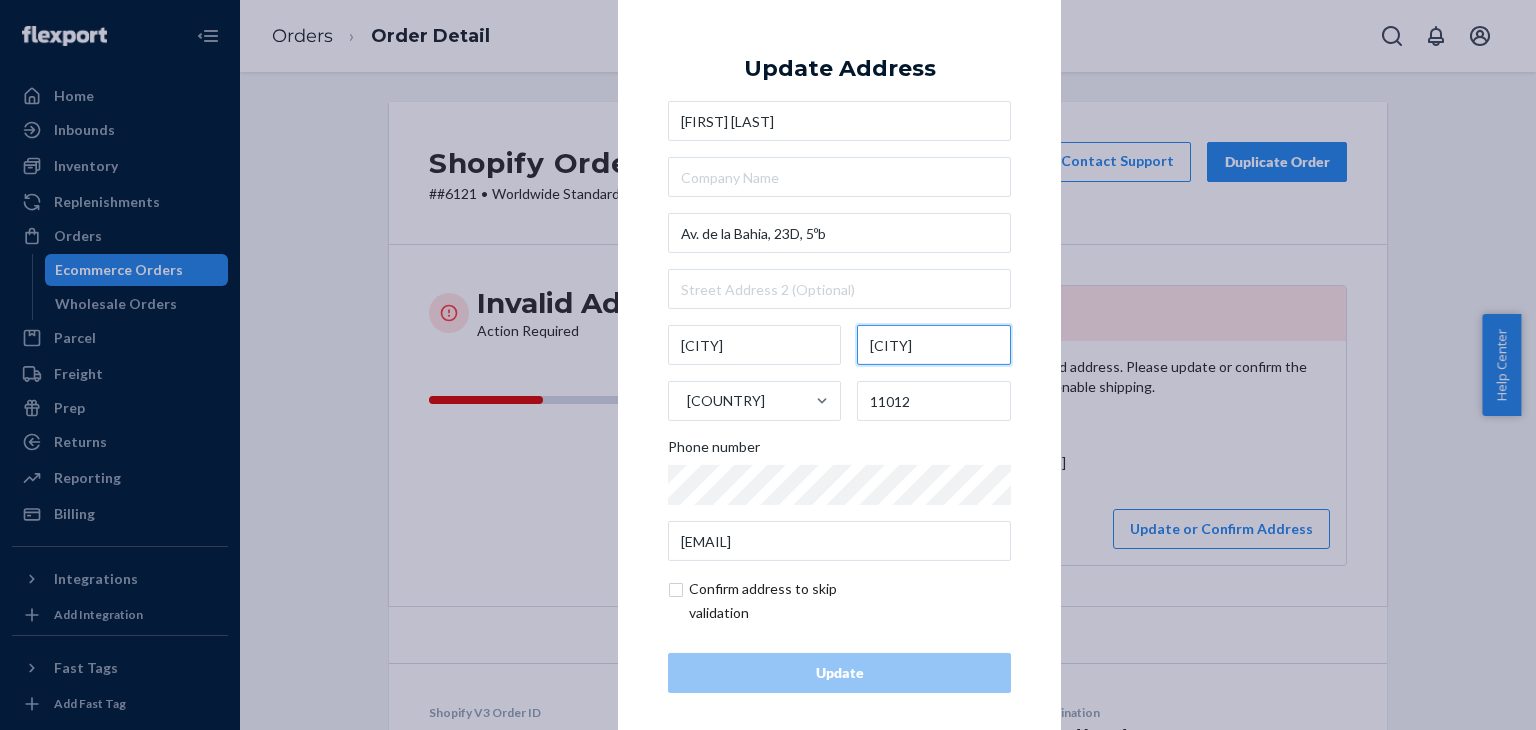 click on "[CITY]" at bounding box center [934, 345] 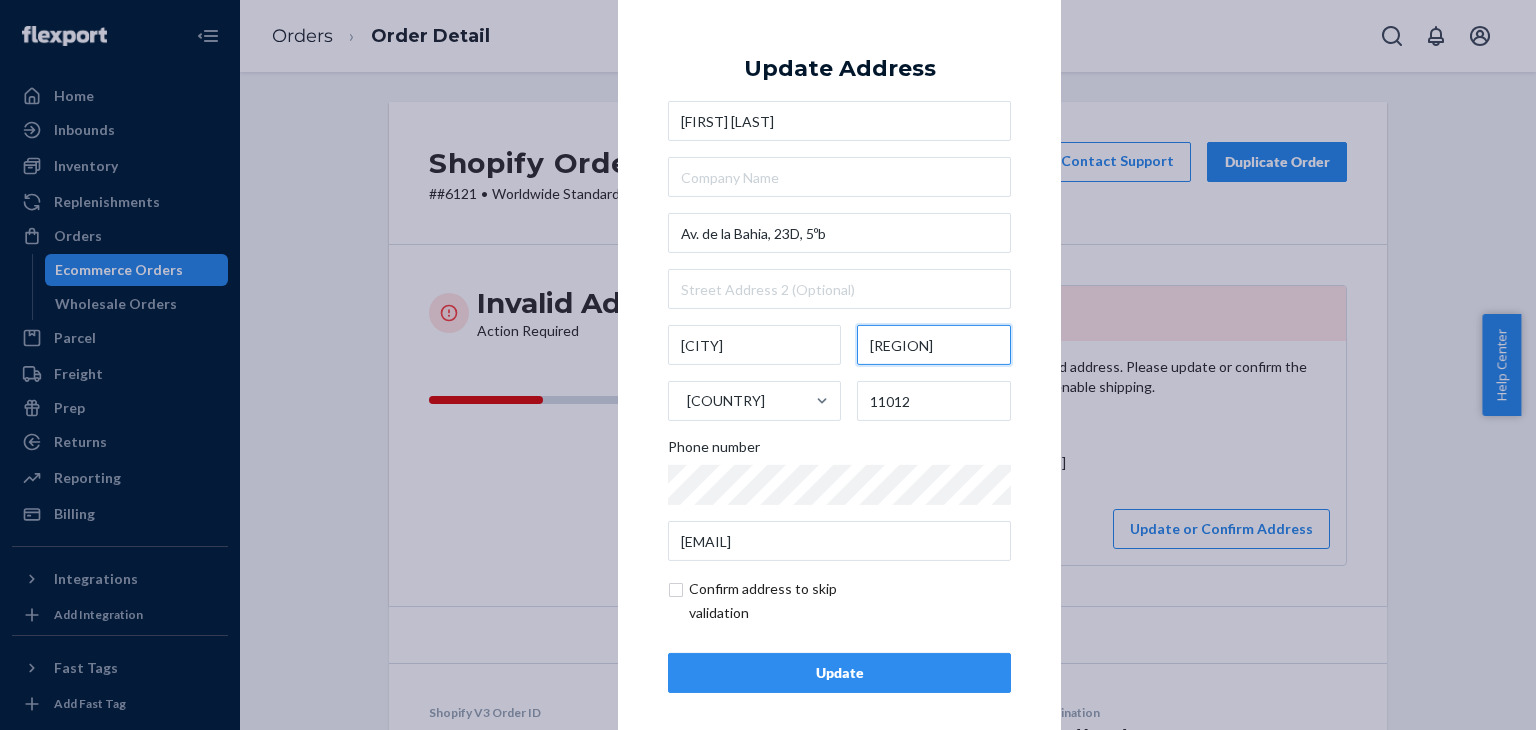 type on "[REGION]" 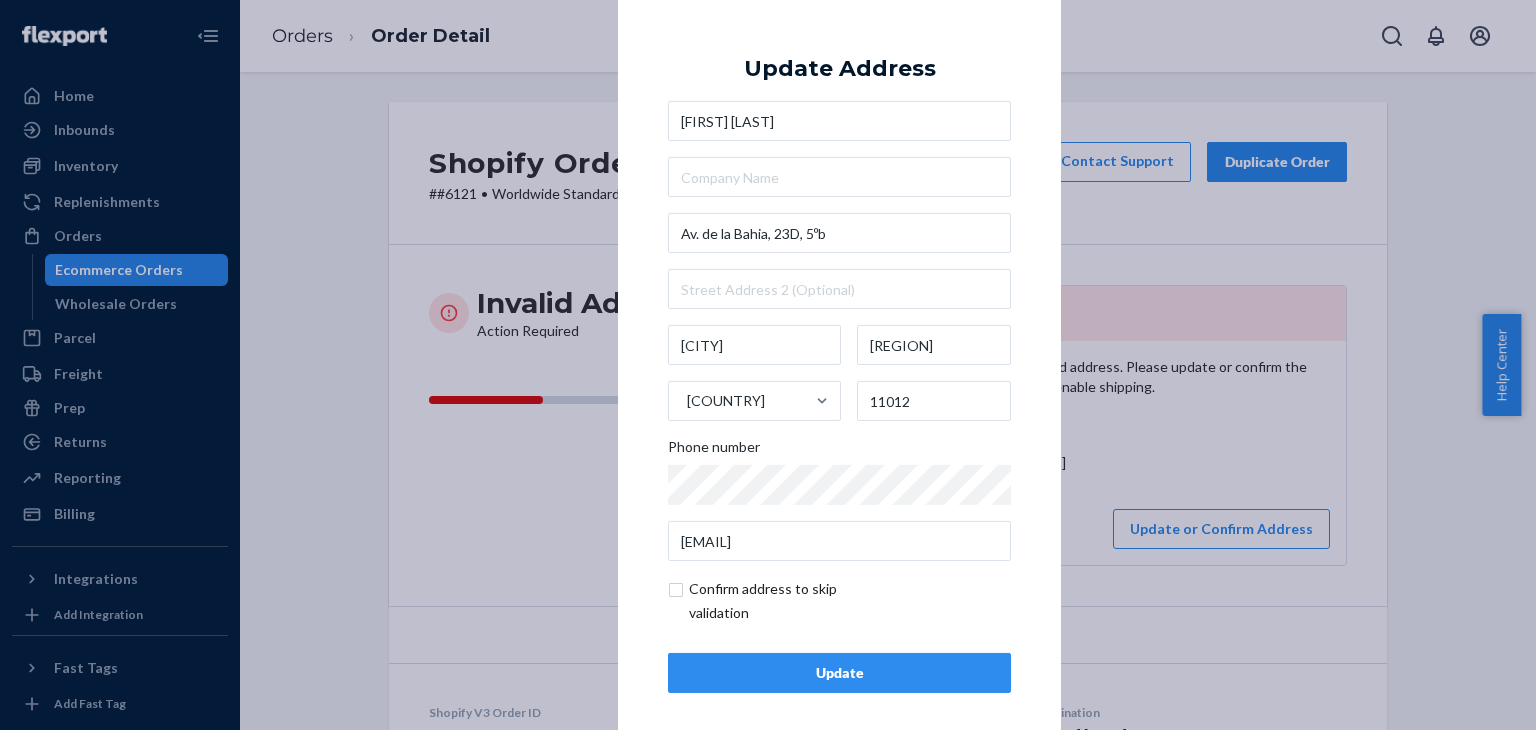 click on "Update" at bounding box center [839, 673] 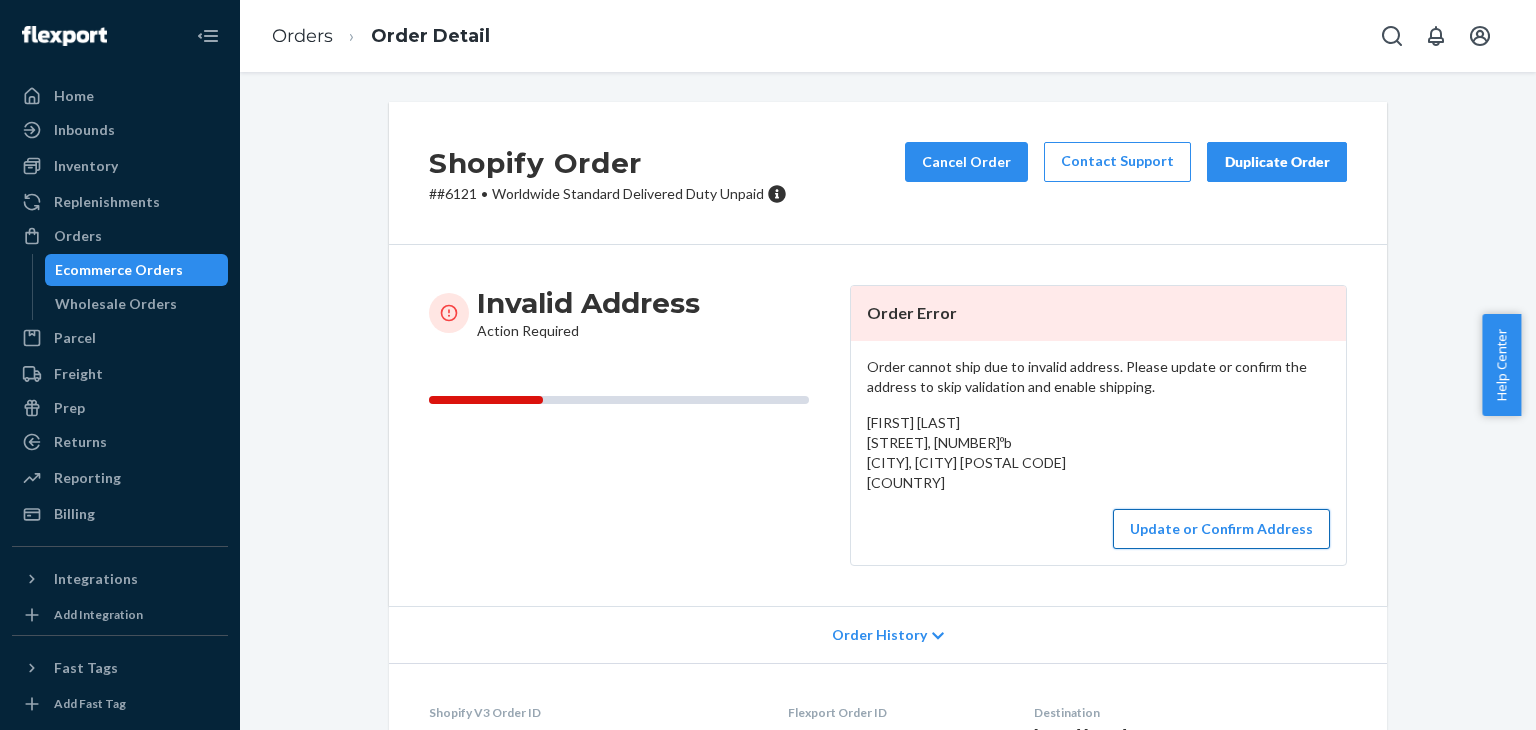 click on "Update or Confirm Address" at bounding box center [1221, 529] 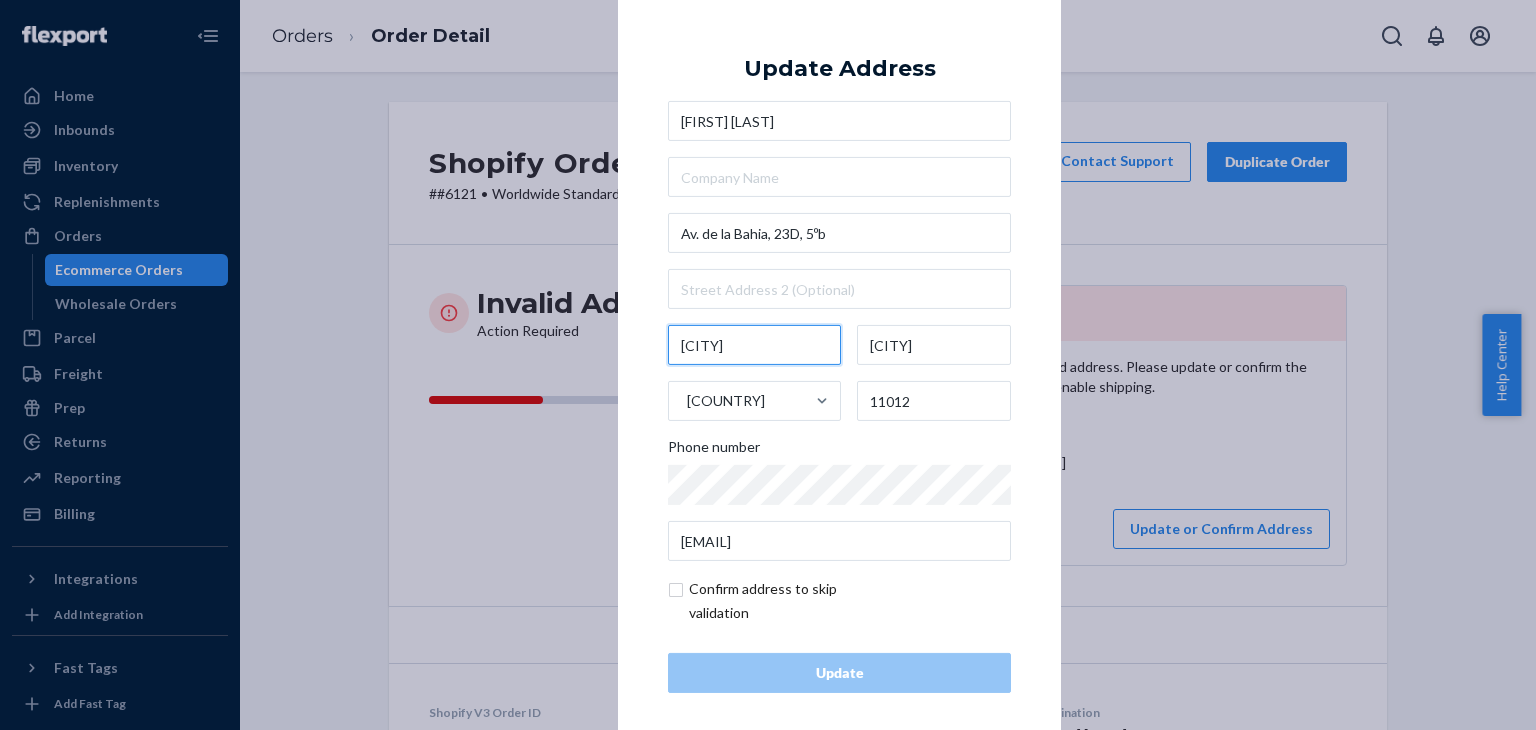 click on "[CITY]" at bounding box center (754, 345) 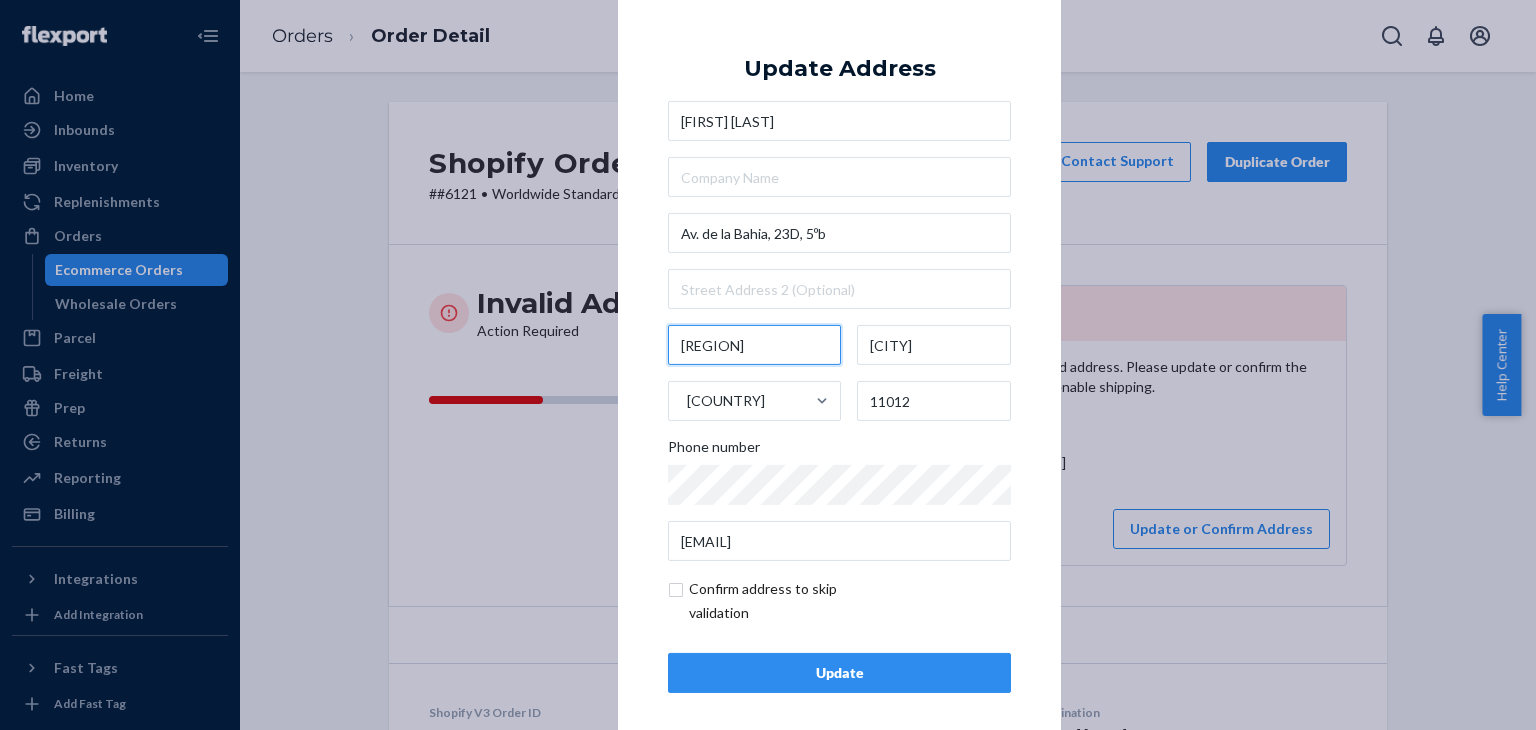 type on "[REGION]" 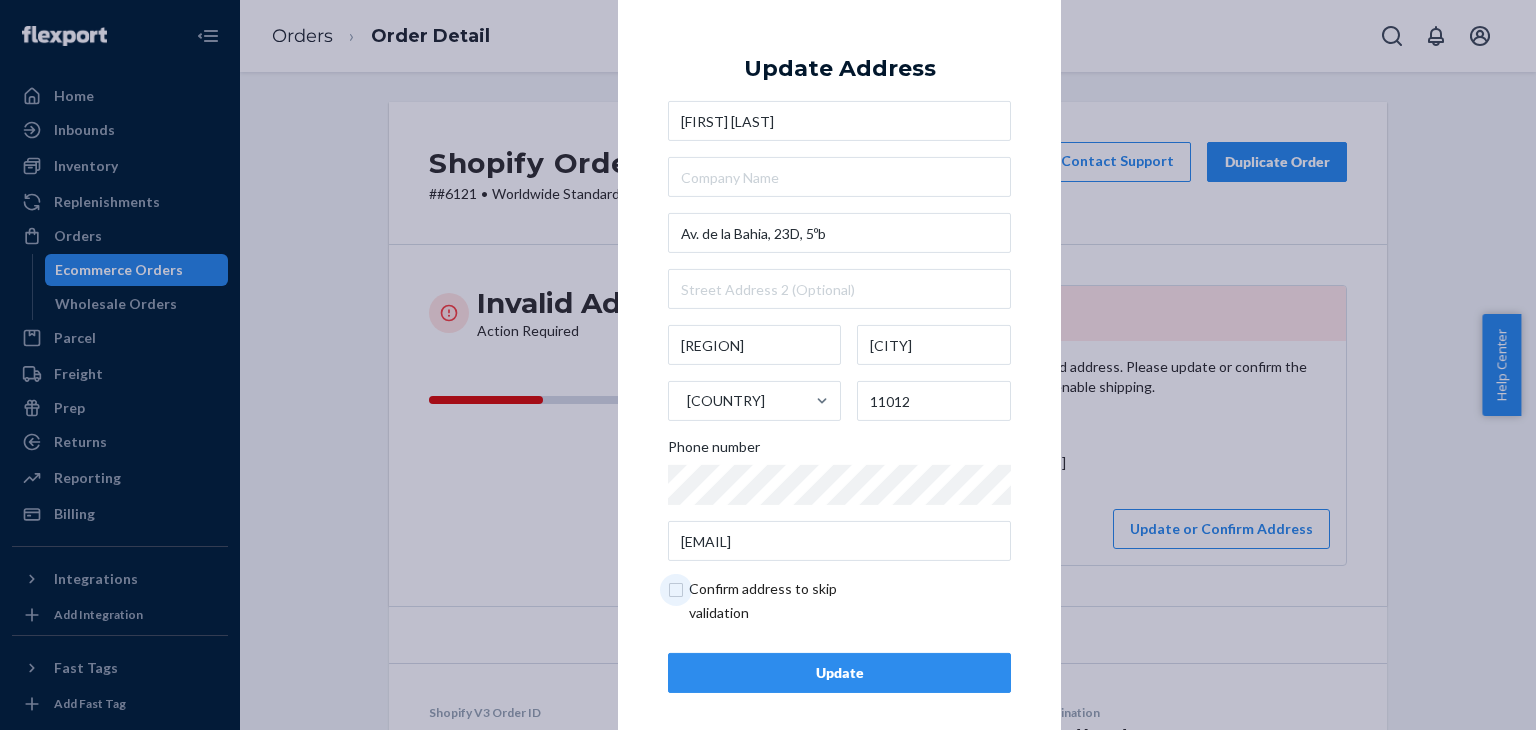 click at bounding box center [784, 601] 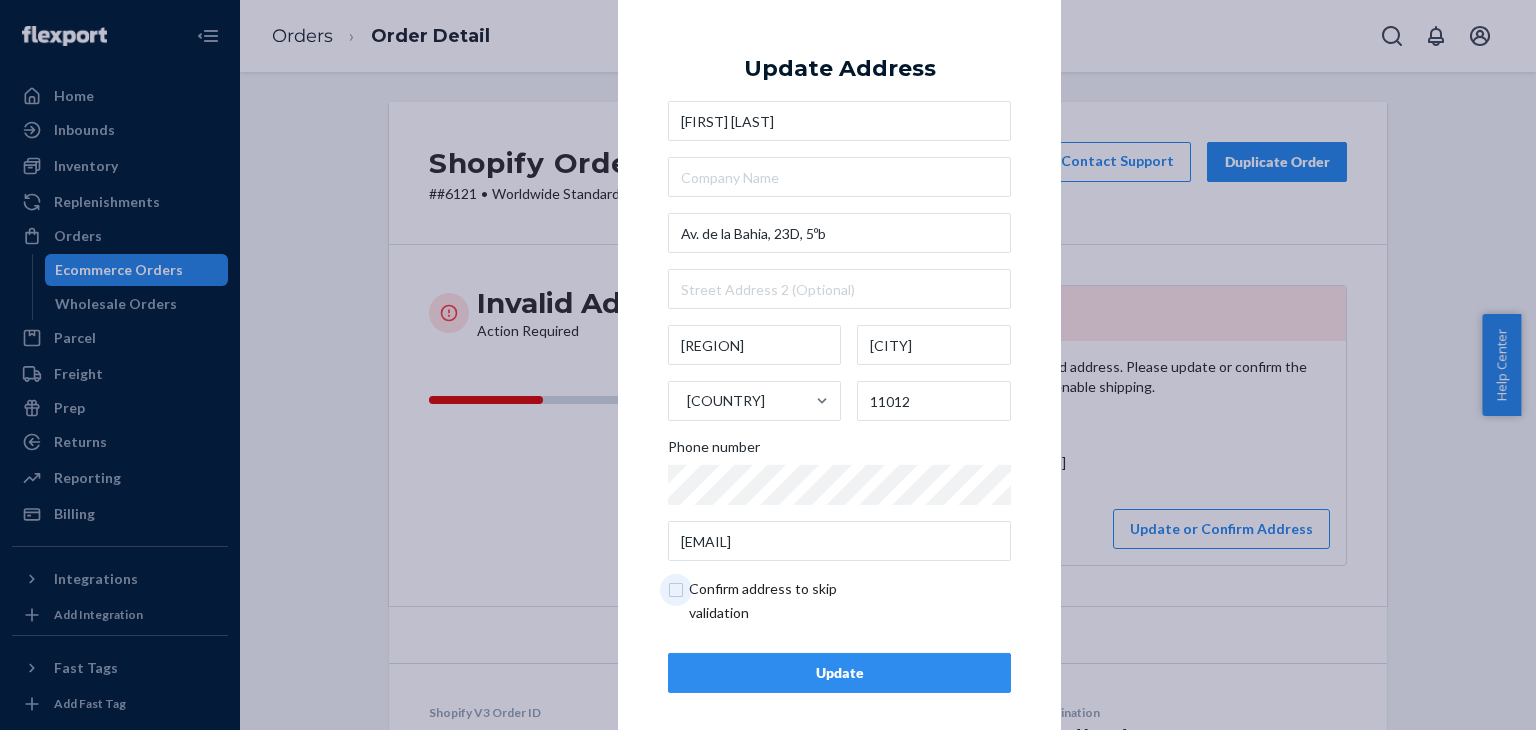 checkbox on "true" 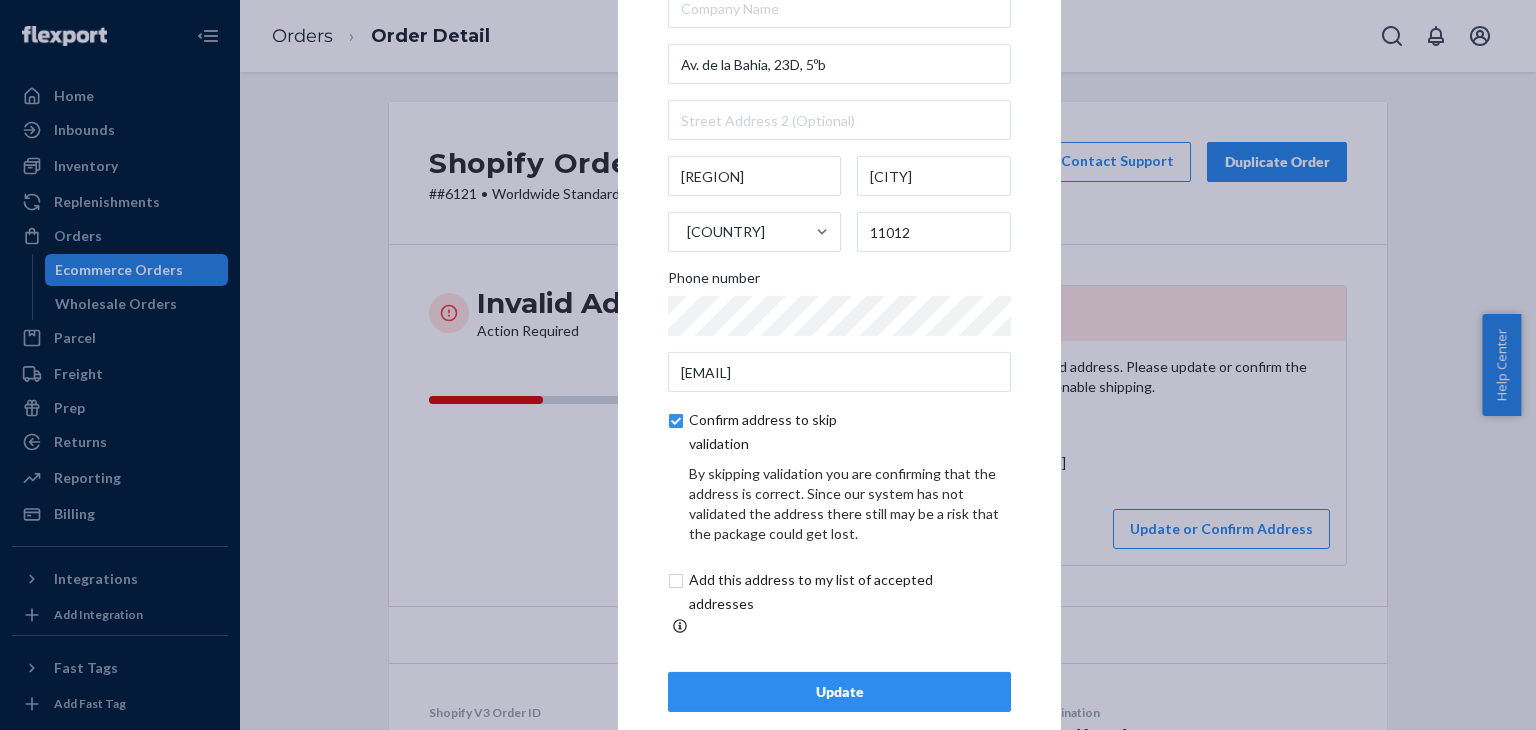 scroll, scrollTop: 97, scrollLeft: 0, axis: vertical 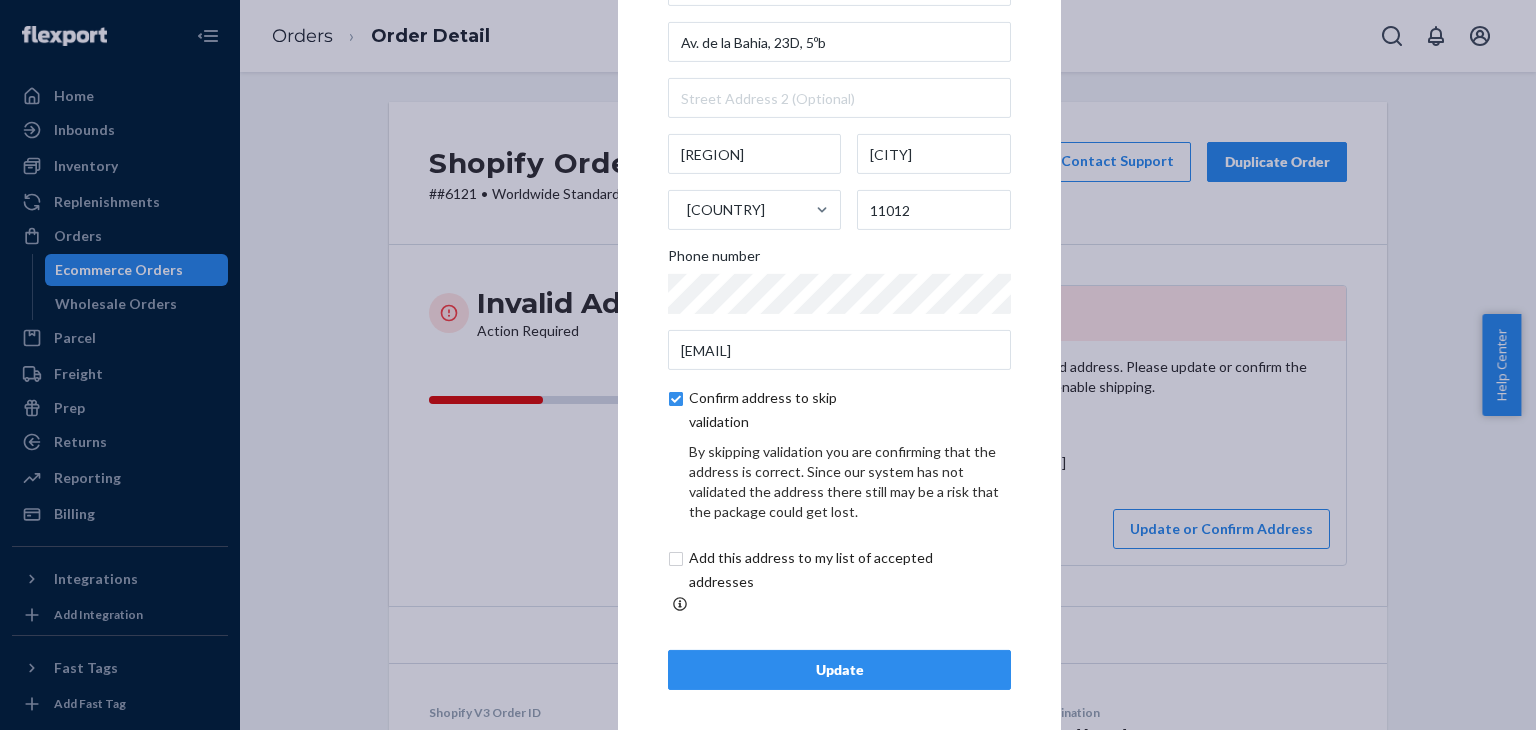 click on "Update" at bounding box center [839, 670] 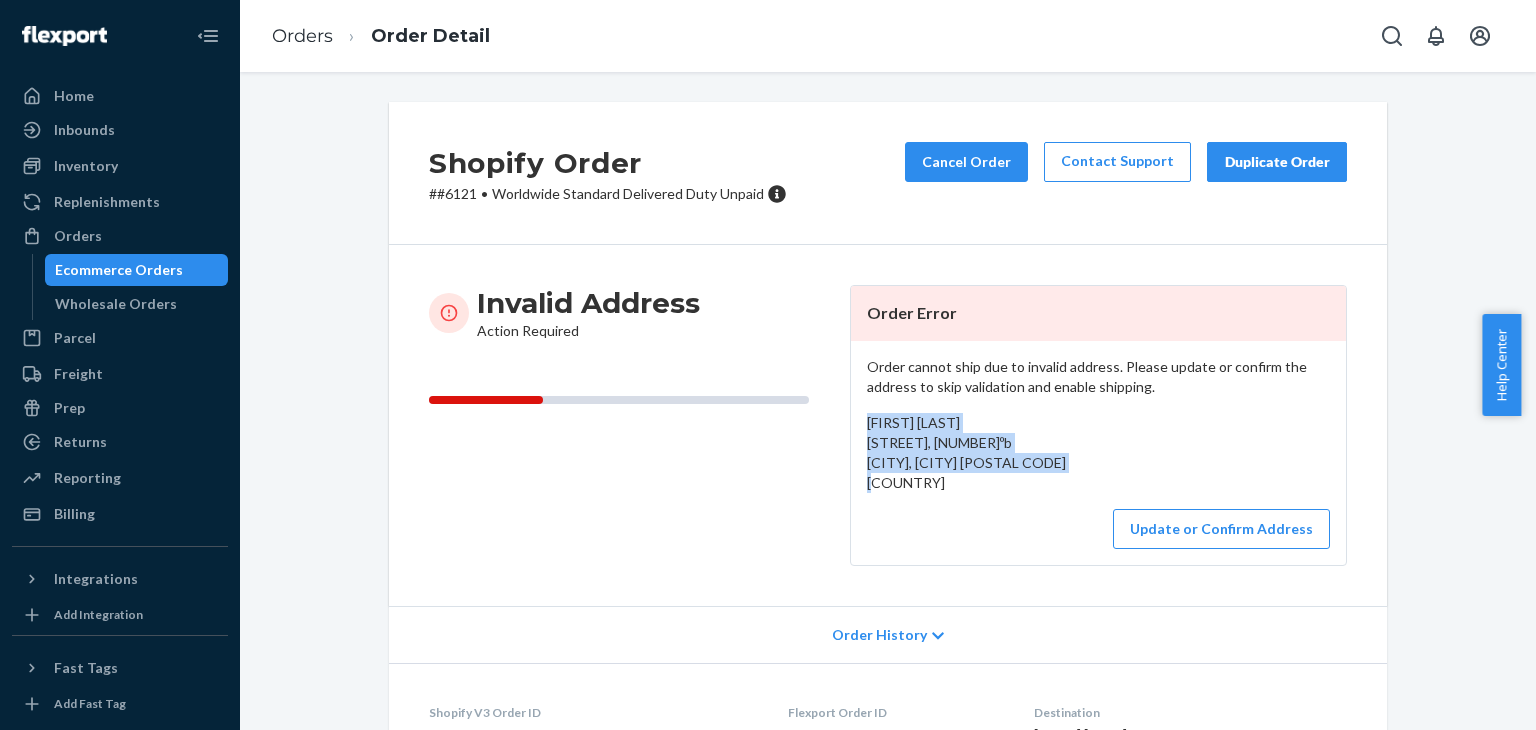 drag, startPoint x: 855, startPoint y: 422, endPoint x: 994, endPoint y: 484, distance: 152.20053 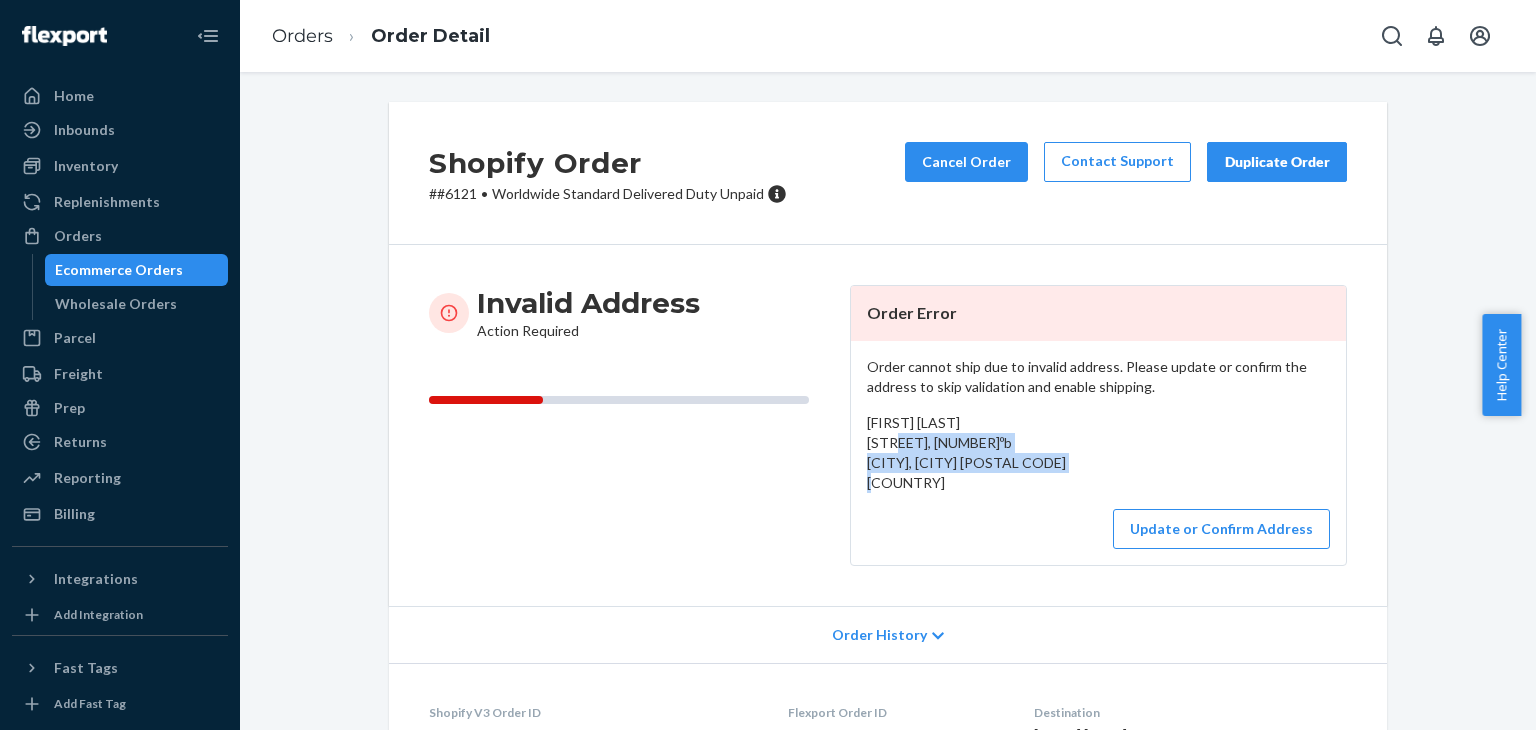 drag, startPoint x: 858, startPoint y: 445, endPoint x: 1188, endPoint y: 18, distance: 539.6564 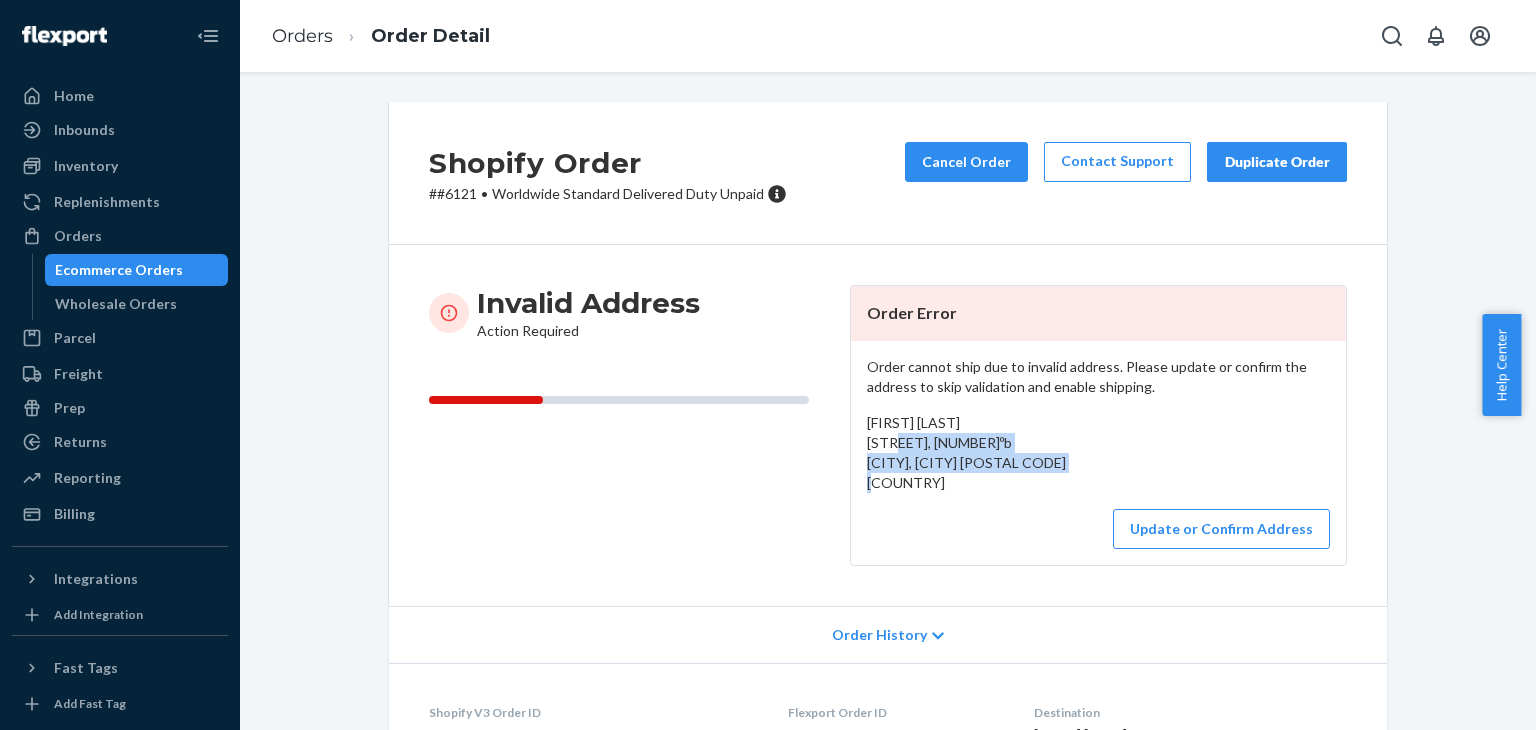 click on "Order cannot ship due to invalid address. Please update or confirm the address to skip validation and enable shipping. [FIRST] [LAST]
[STREET], [NUMBER]ºb
[CITY], [CITY] [POSTAL CODE]
[COUNTRY] [ACTION]" at bounding box center [1098, 453] 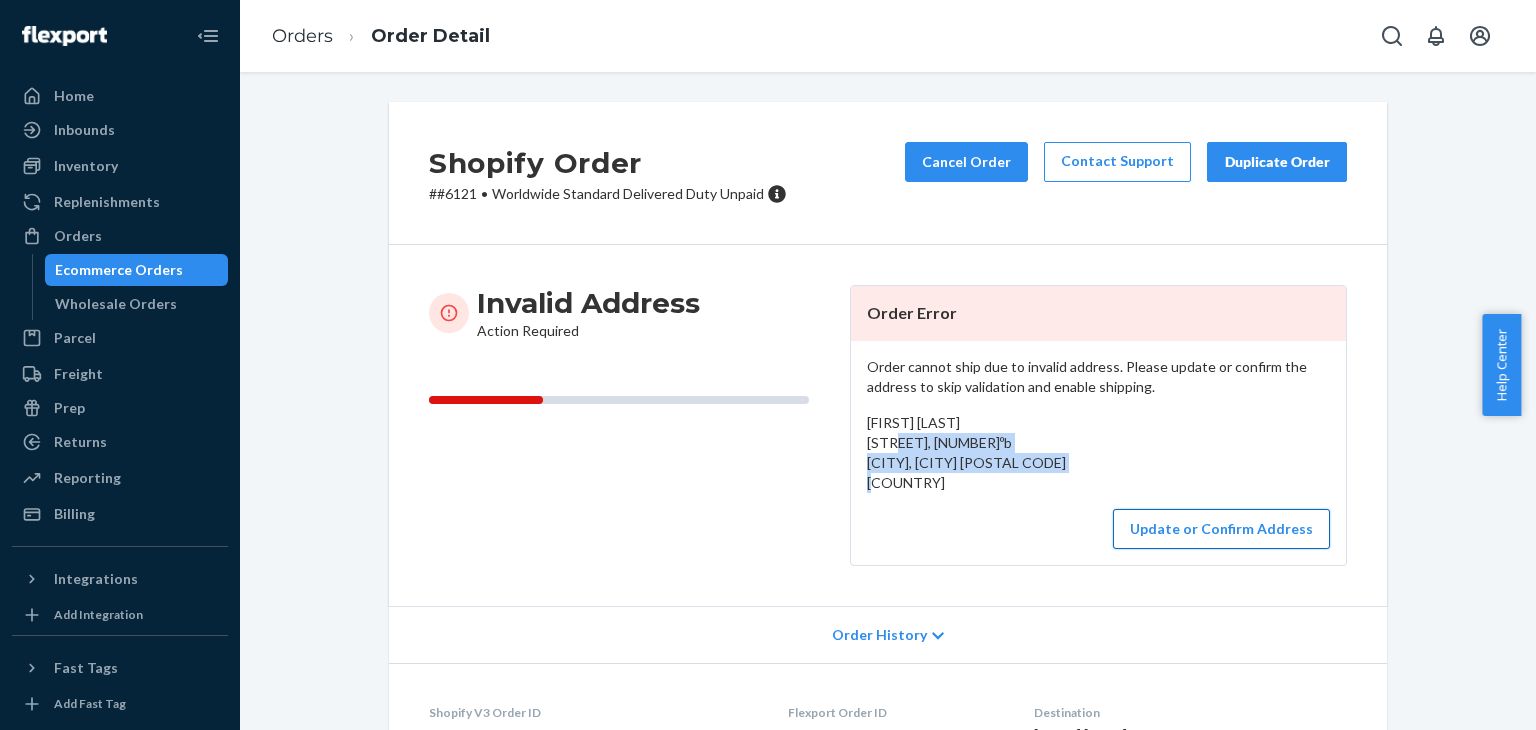 click on "Update or Confirm Address" at bounding box center [1221, 529] 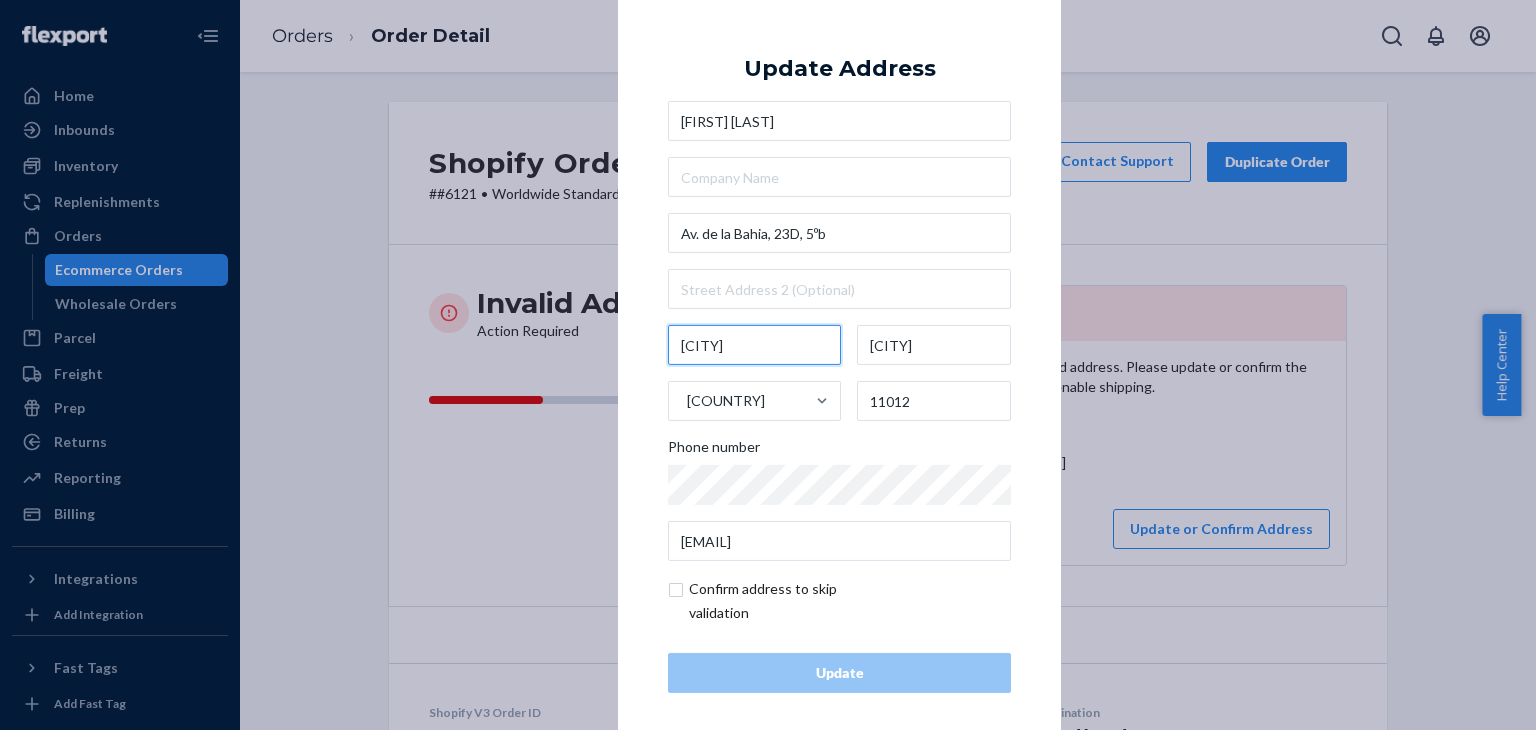 click on "[CITY]" at bounding box center [754, 345] 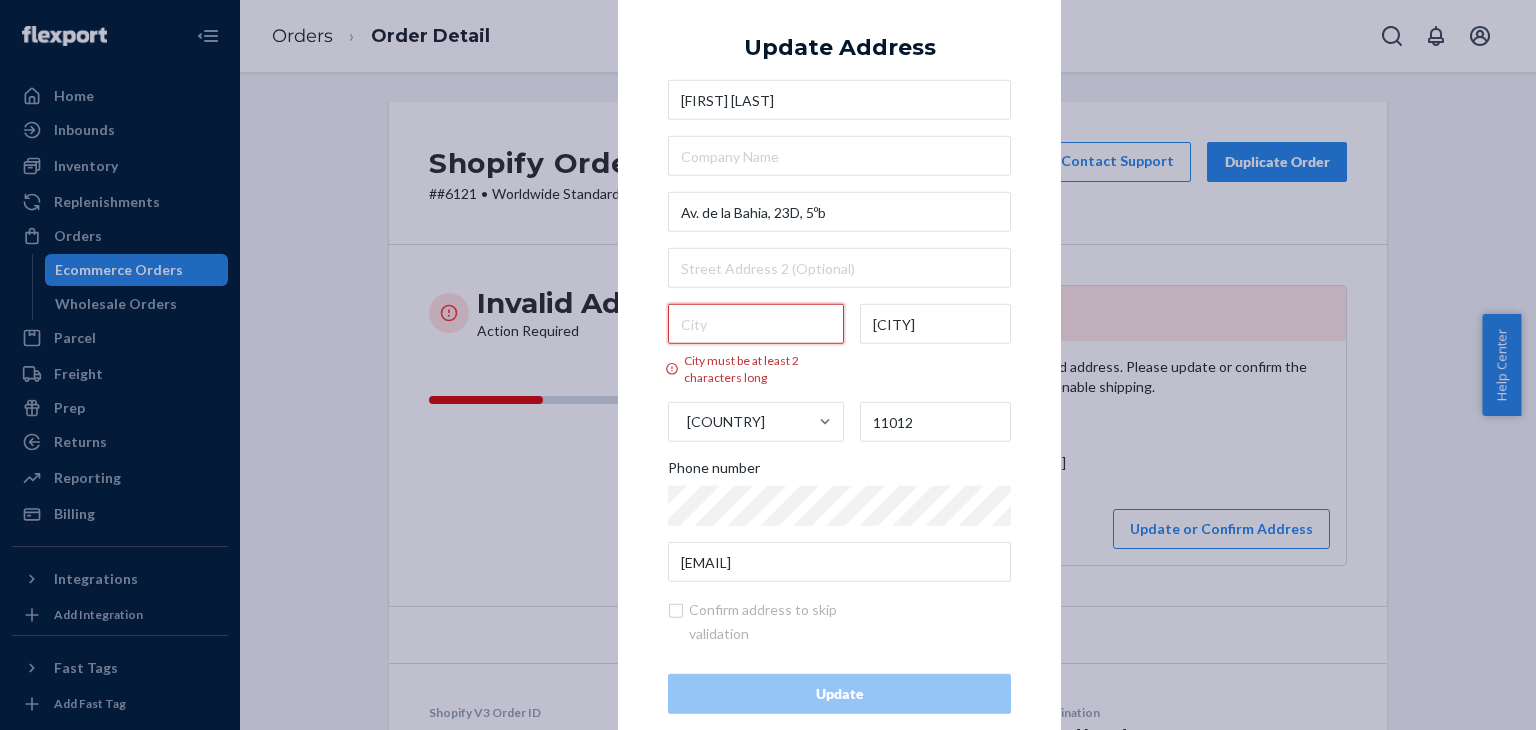 paste on "[REGION]" 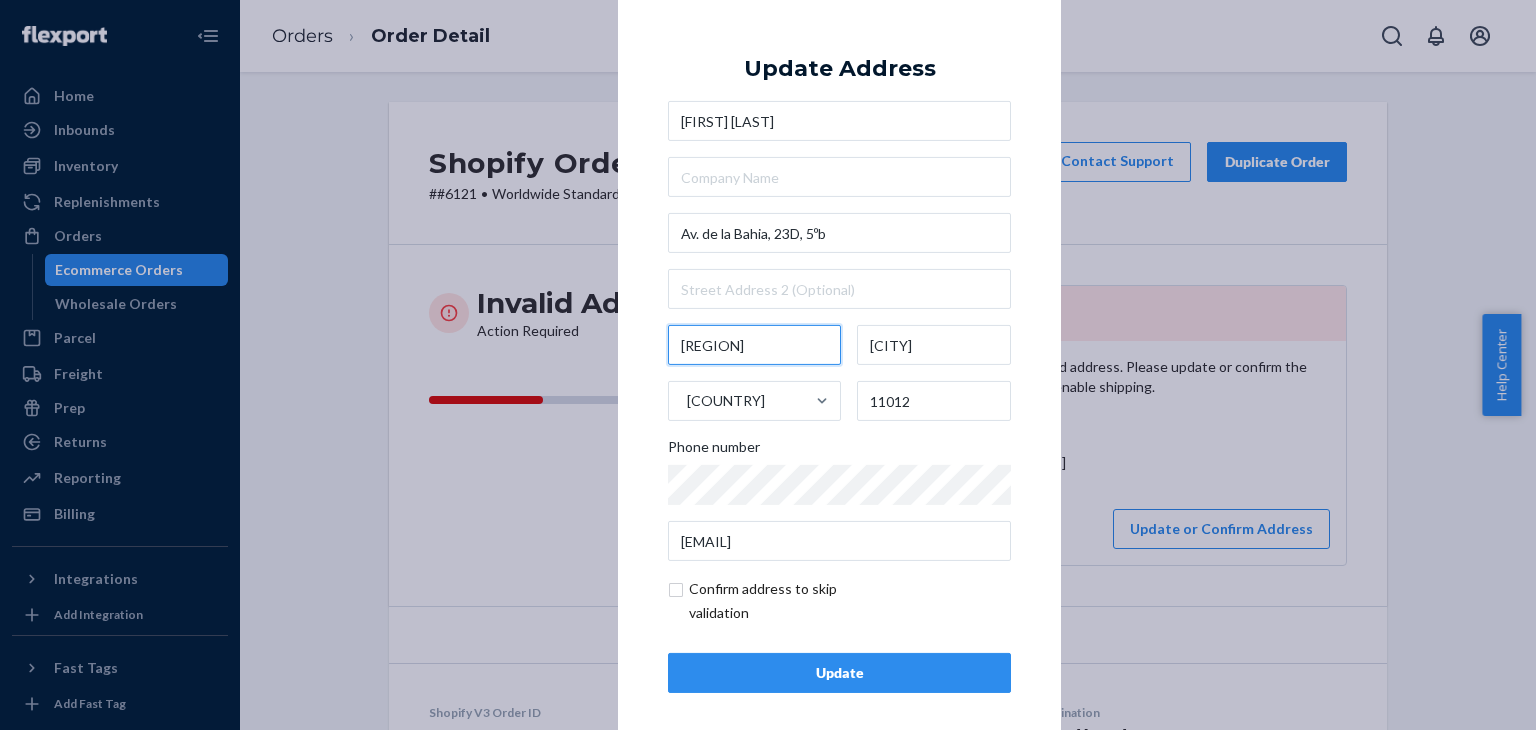 click on "[REGION]" at bounding box center (754, 345) 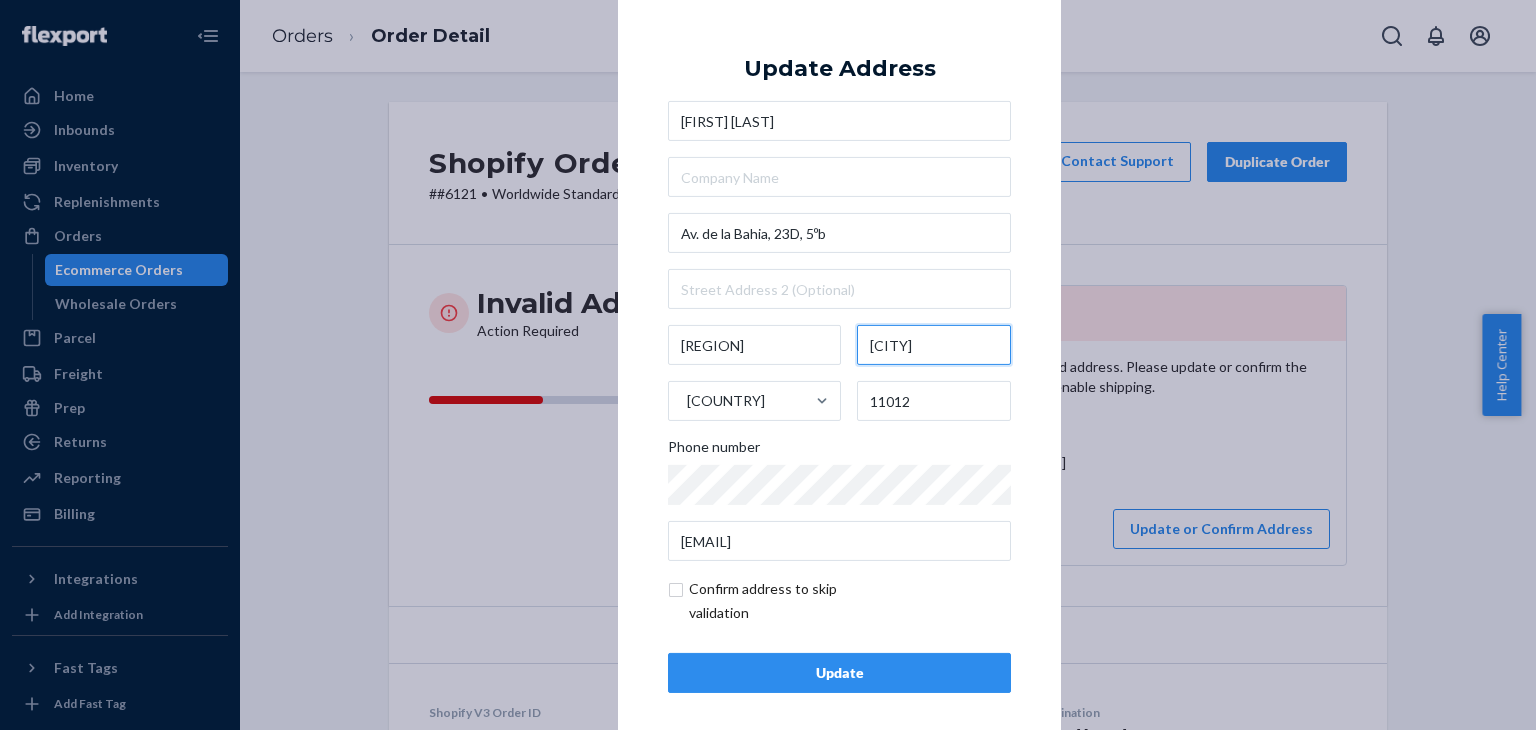 click on "[CITY]" at bounding box center [934, 345] 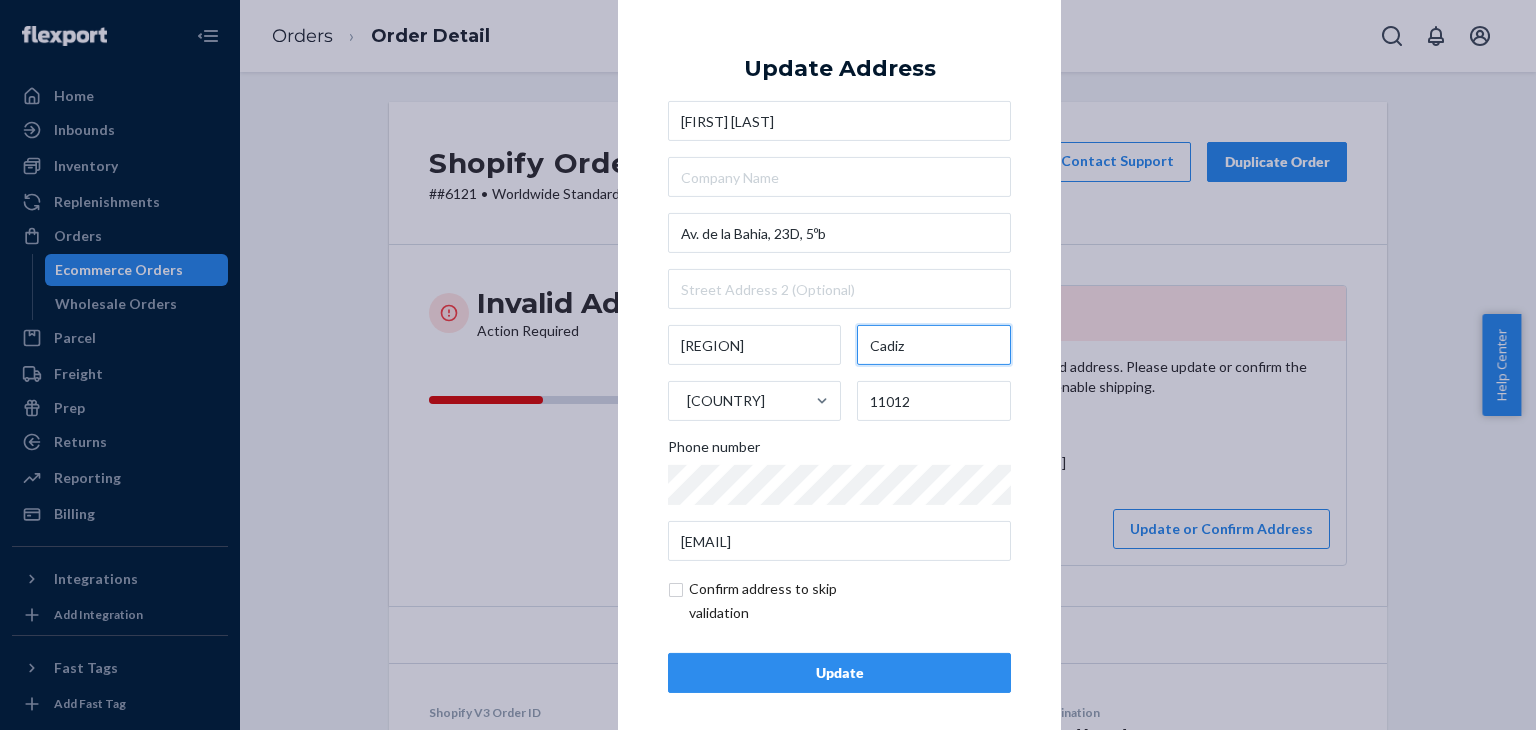 type on "Cadiz" 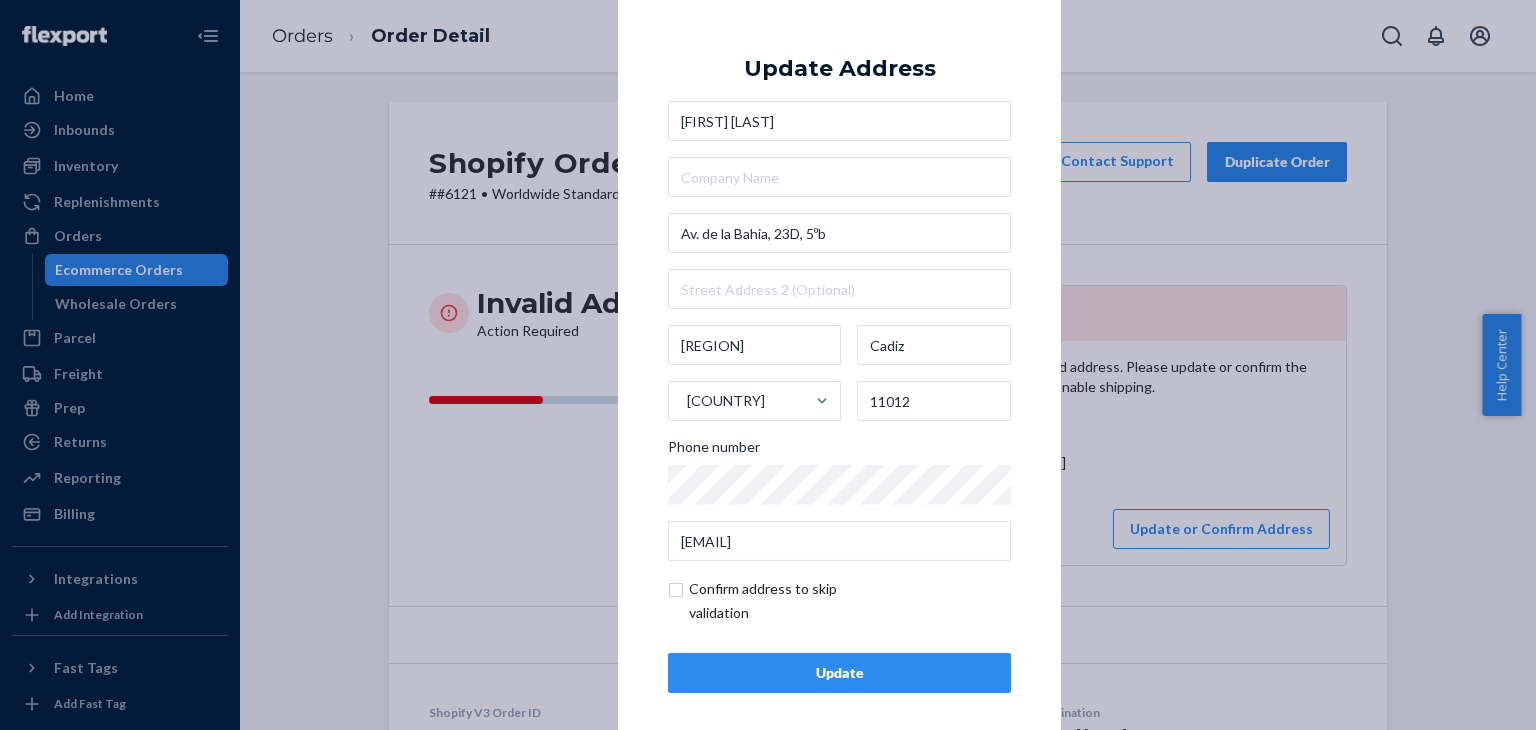 click at bounding box center [784, 601] 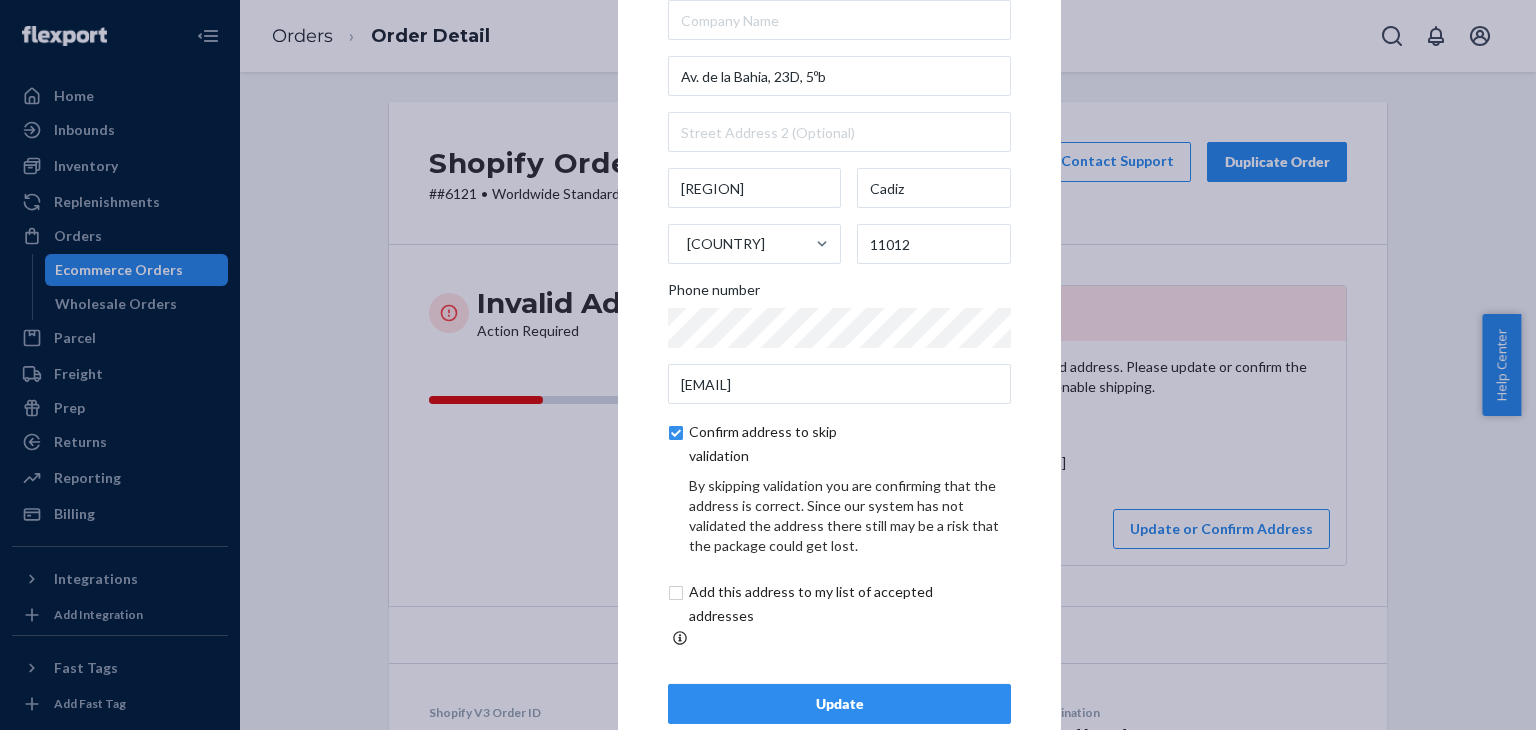 scroll, scrollTop: 97, scrollLeft: 0, axis: vertical 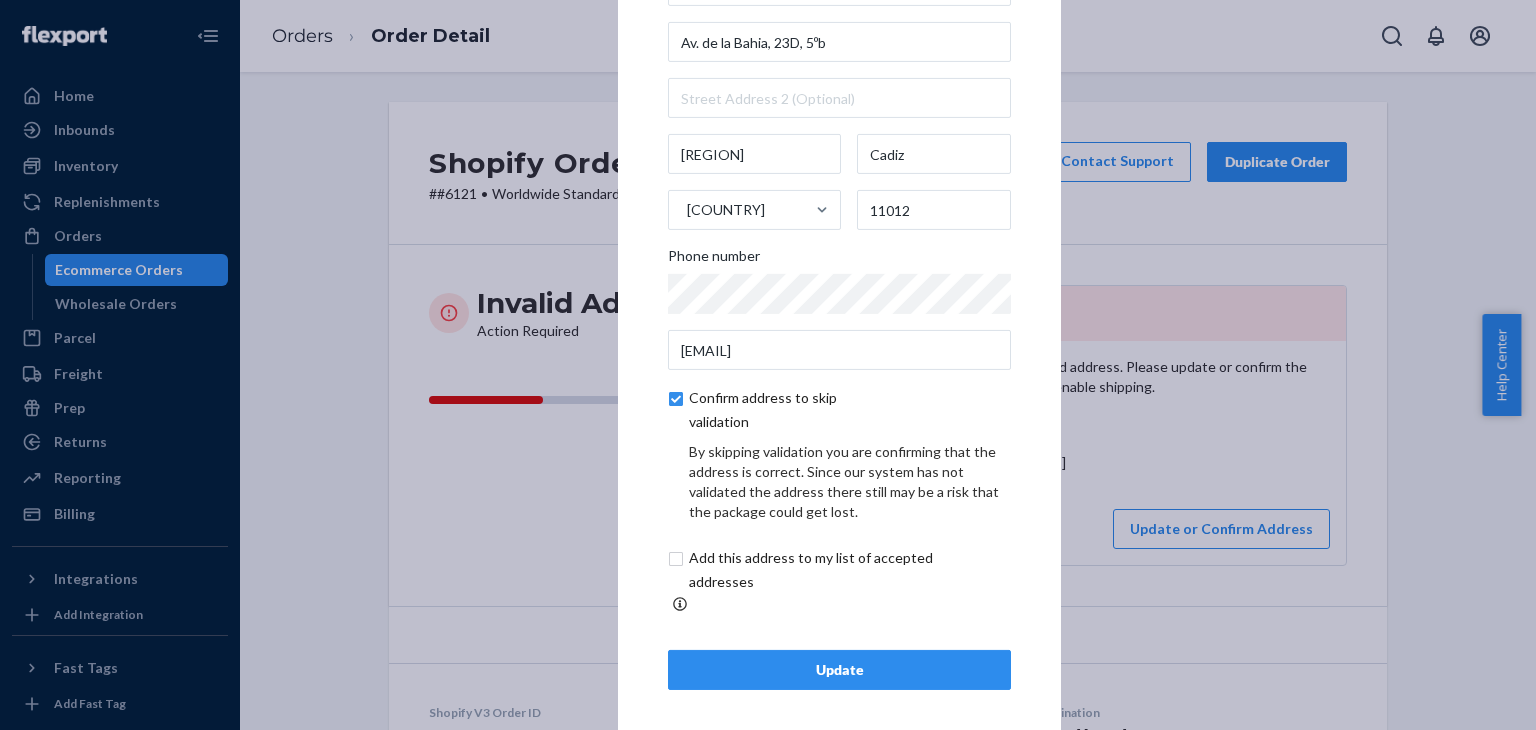 click on "Update" at bounding box center (839, 670) 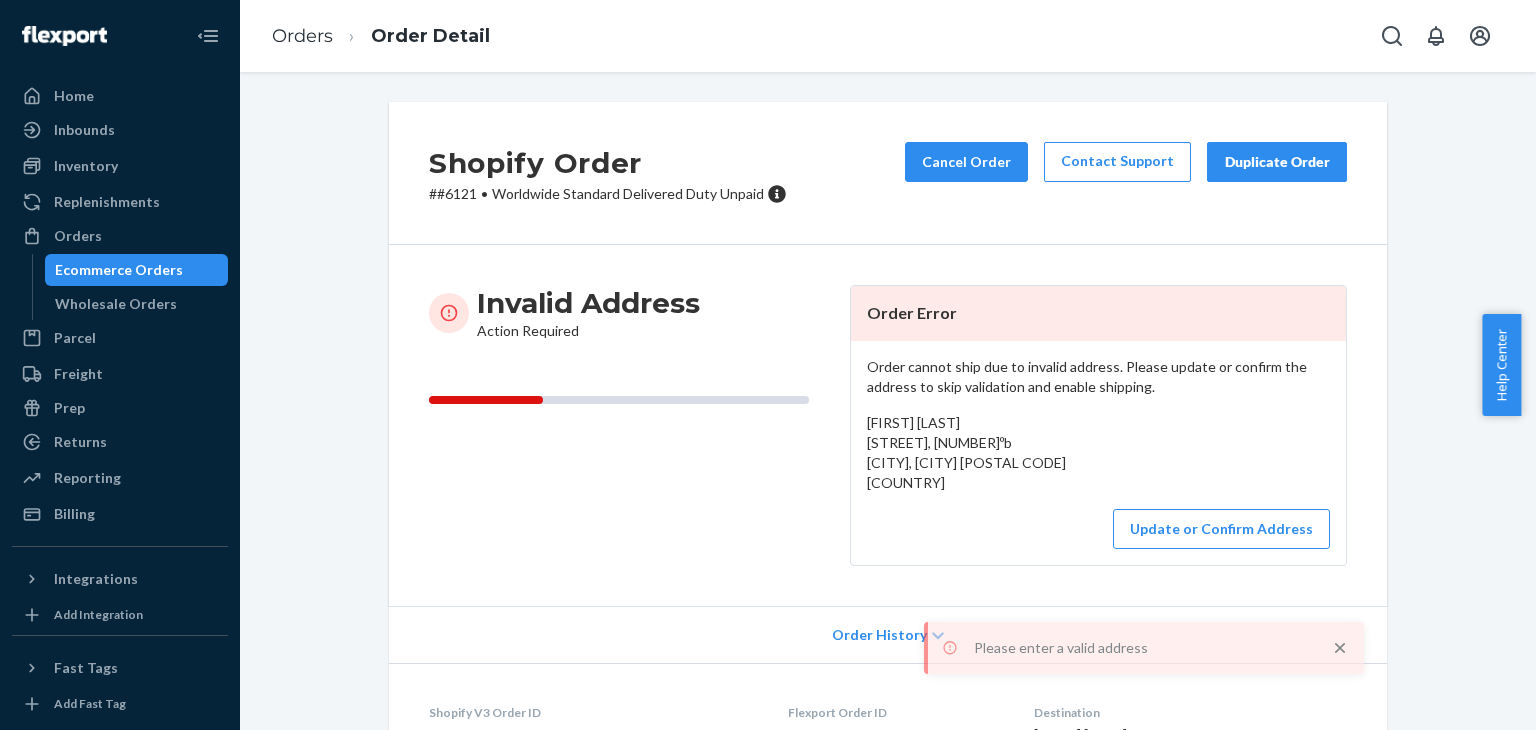 drag, startPoint x: 1208, startPoint y: 648, endPoint x: 1060, endPoint y: 641, distance: 148.16545 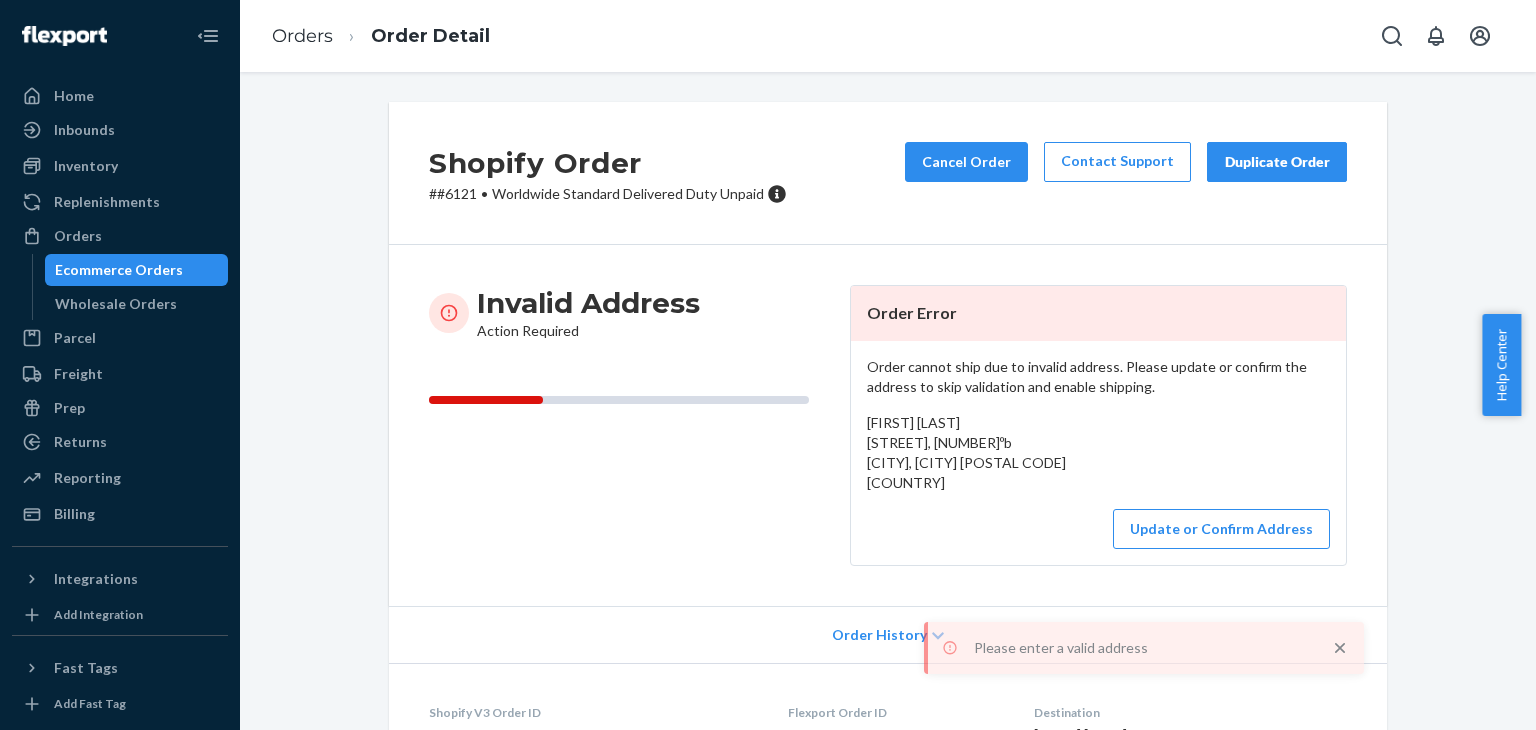 click on "Please enter a valid address" at bounding box center (1142, 648) 